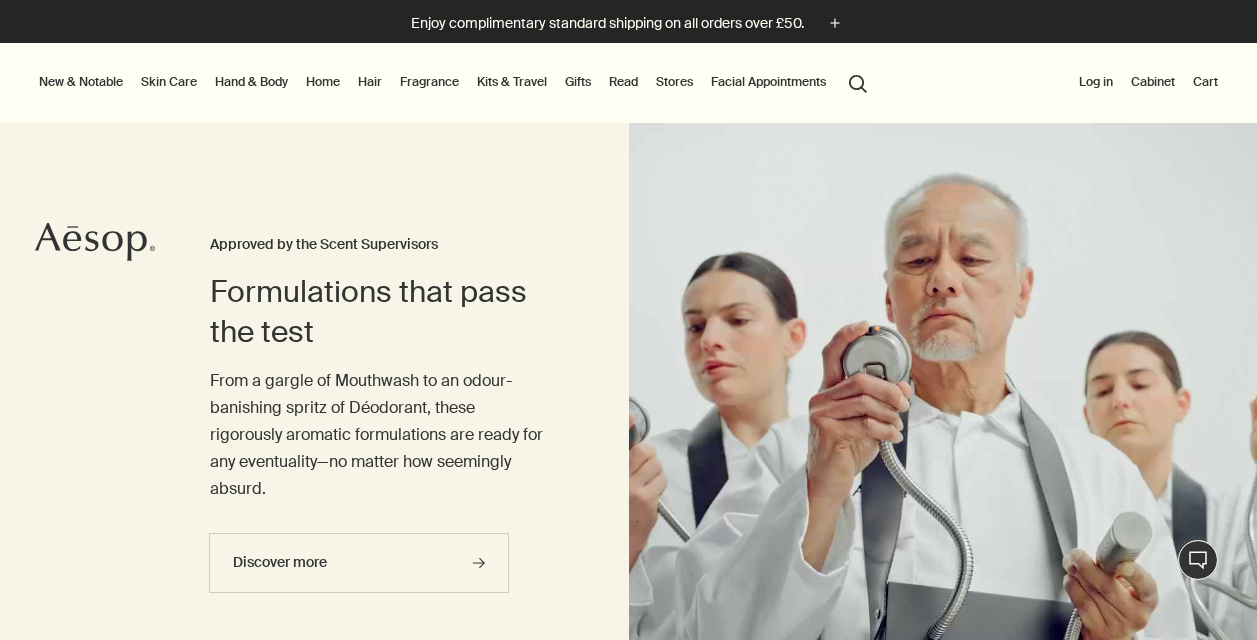 scroll, scrollTop: 0, scrollLeft: 0, axis: both 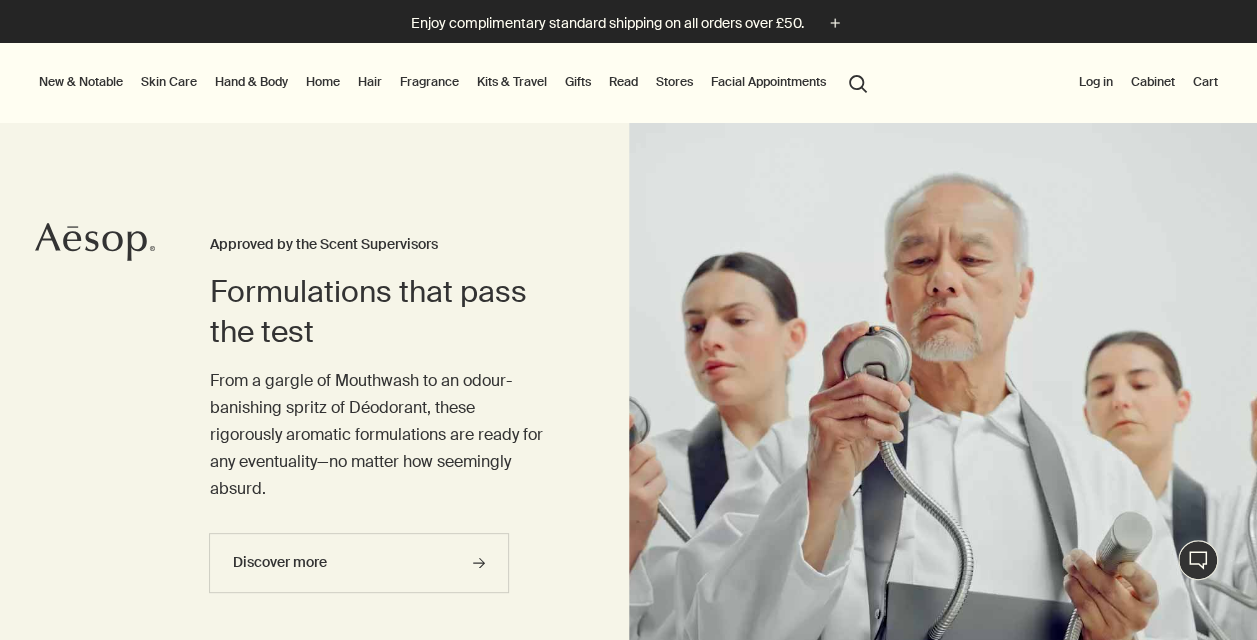 drag, startPoint x: 0, startPoint y: 0, endPoint x: 252, endPoint y: 82, distance: 265.00565 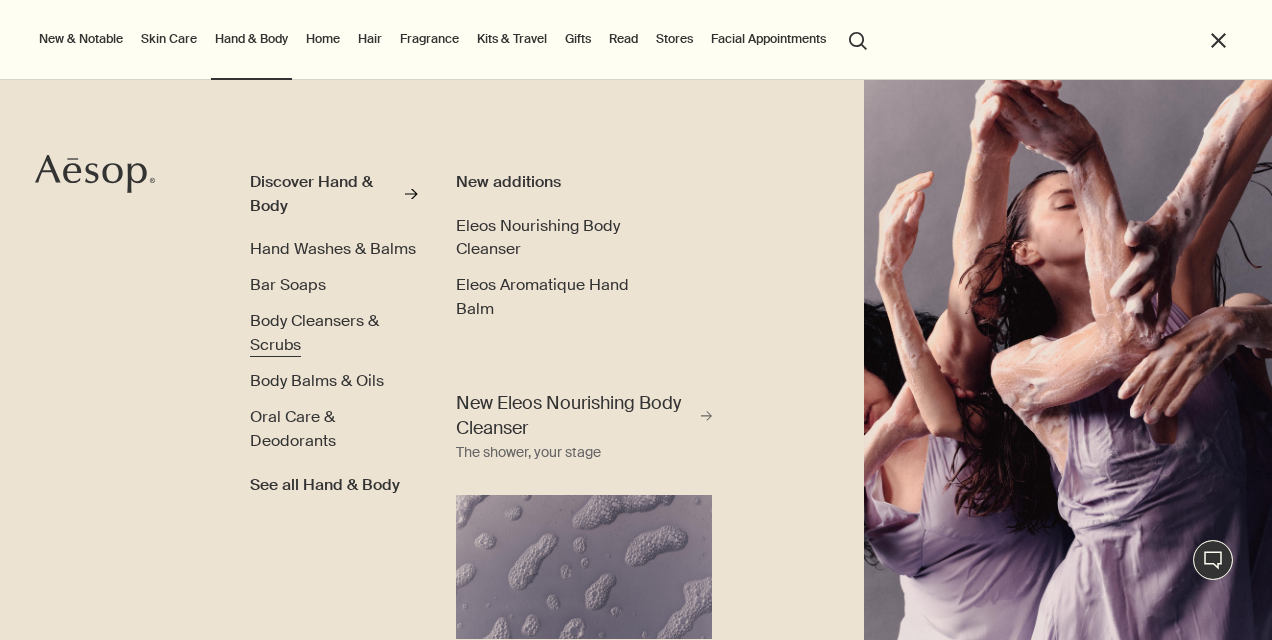 click on "Body Cleansers & Scrubs" at bounding box center (314, 332) 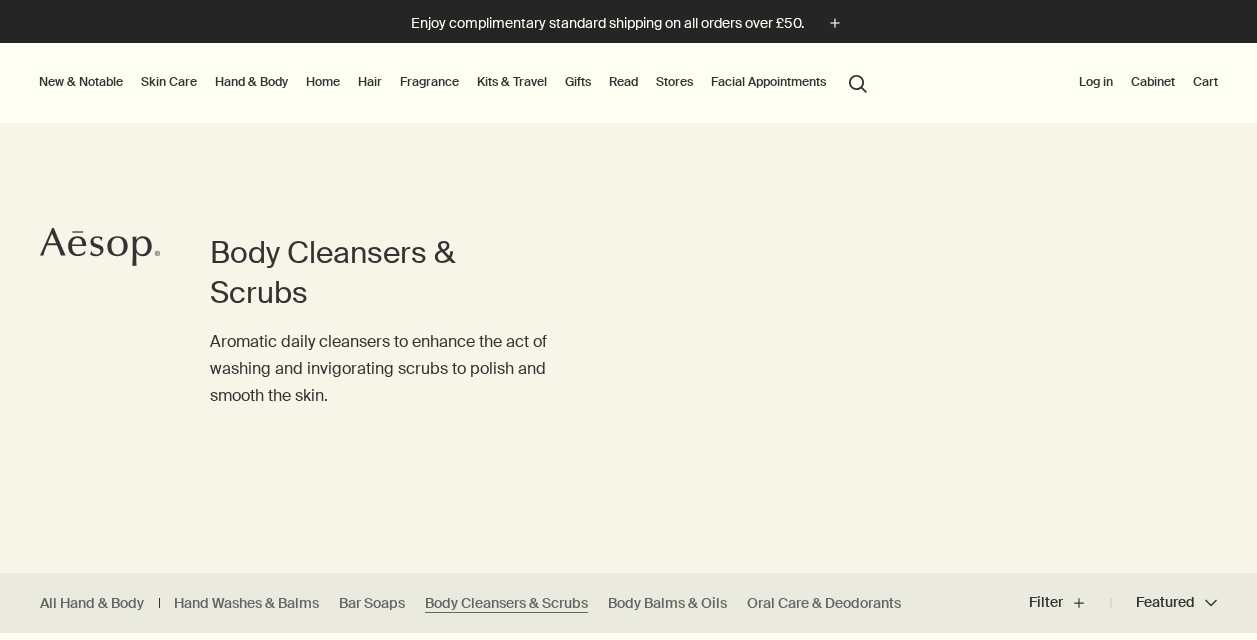 scroll, scrollTop: 0, scrollLeft: 0, axis: both 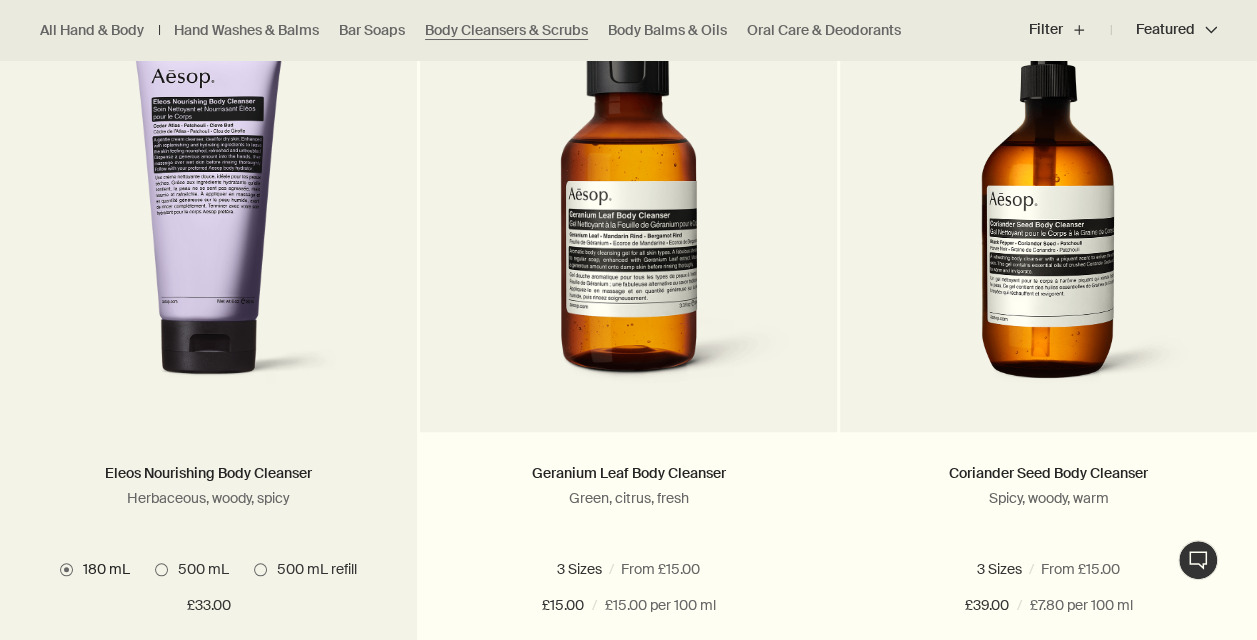 click at bounding box center [161, 569] 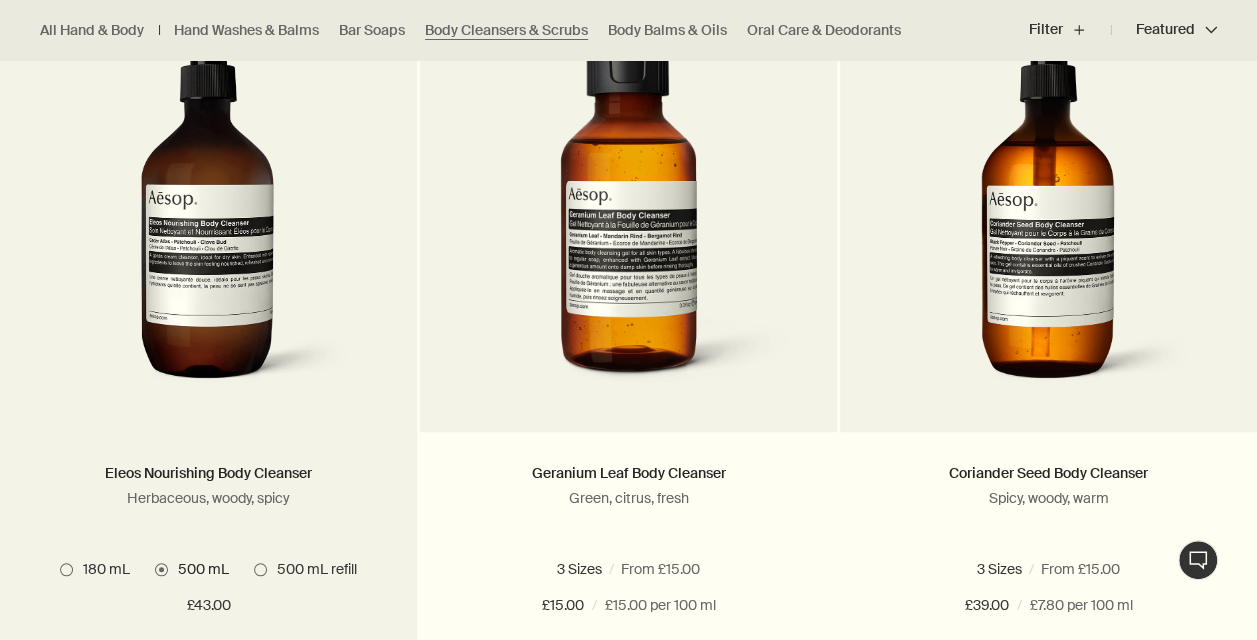 click at bounding box center (260, 569) 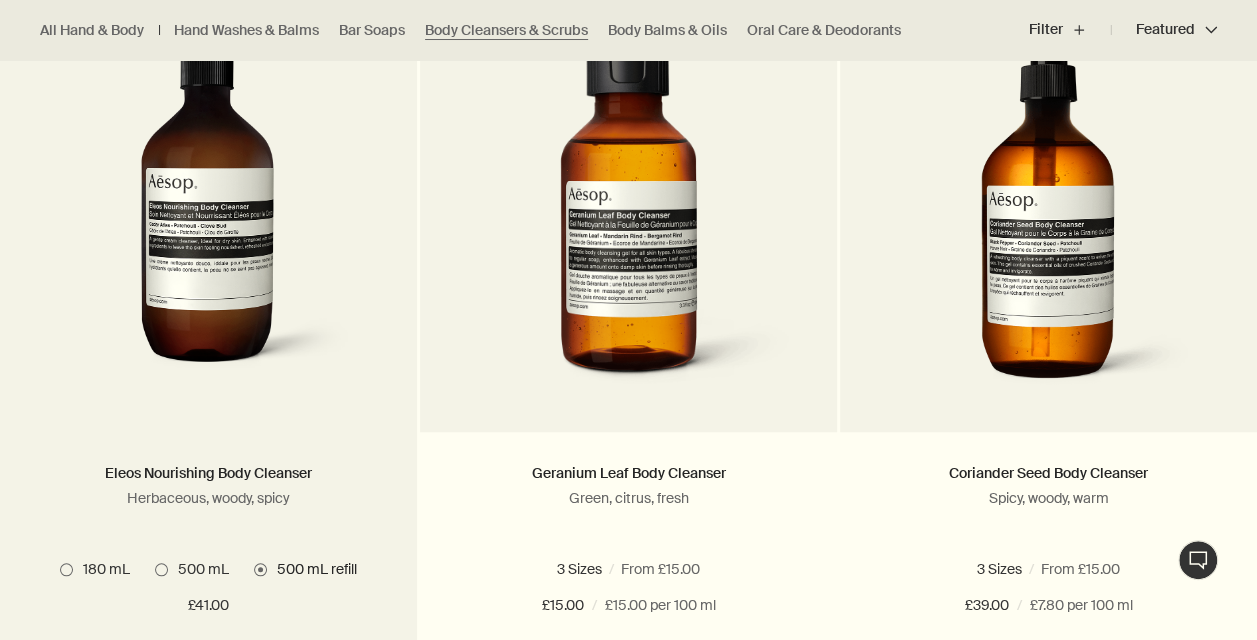click at bounding box center [66, 569] 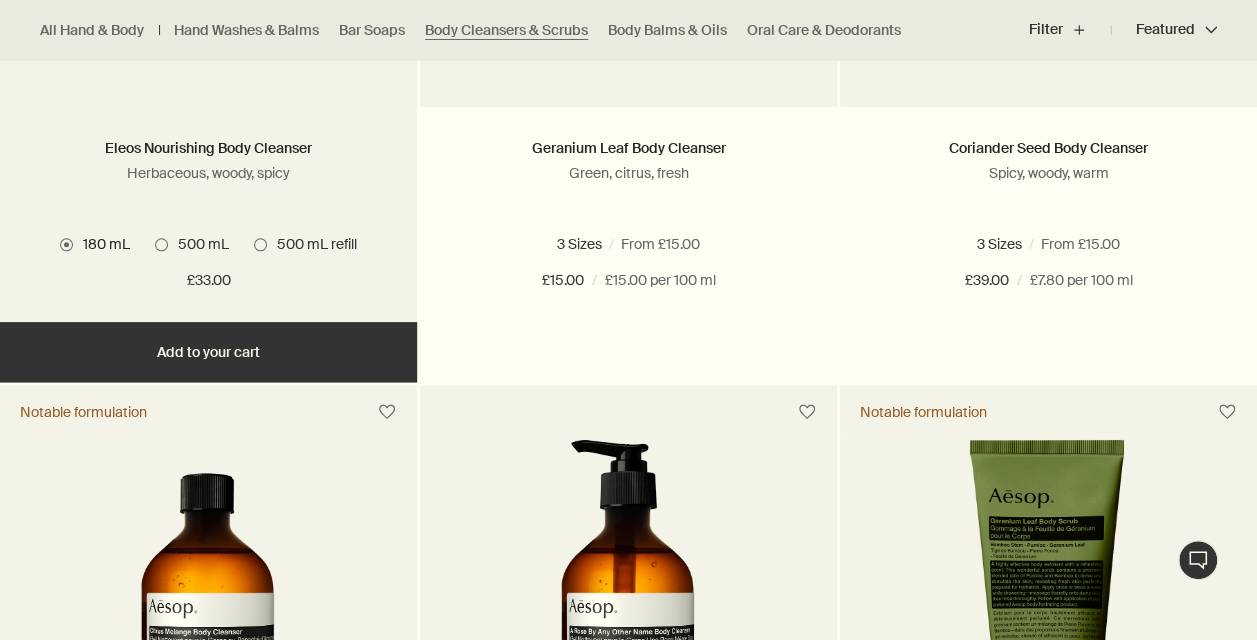 scroll, scrollTop: 984, scrollLeft: 0, axis: vertical 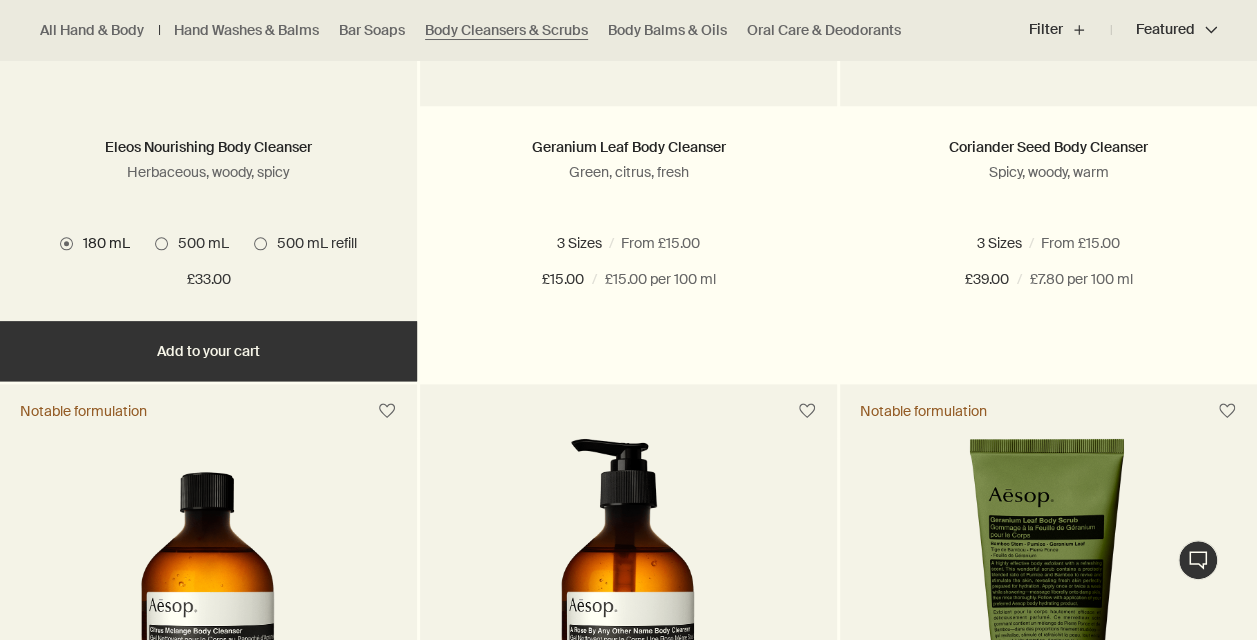click on "Add Add to your cart" at bounding box center (208, 351) 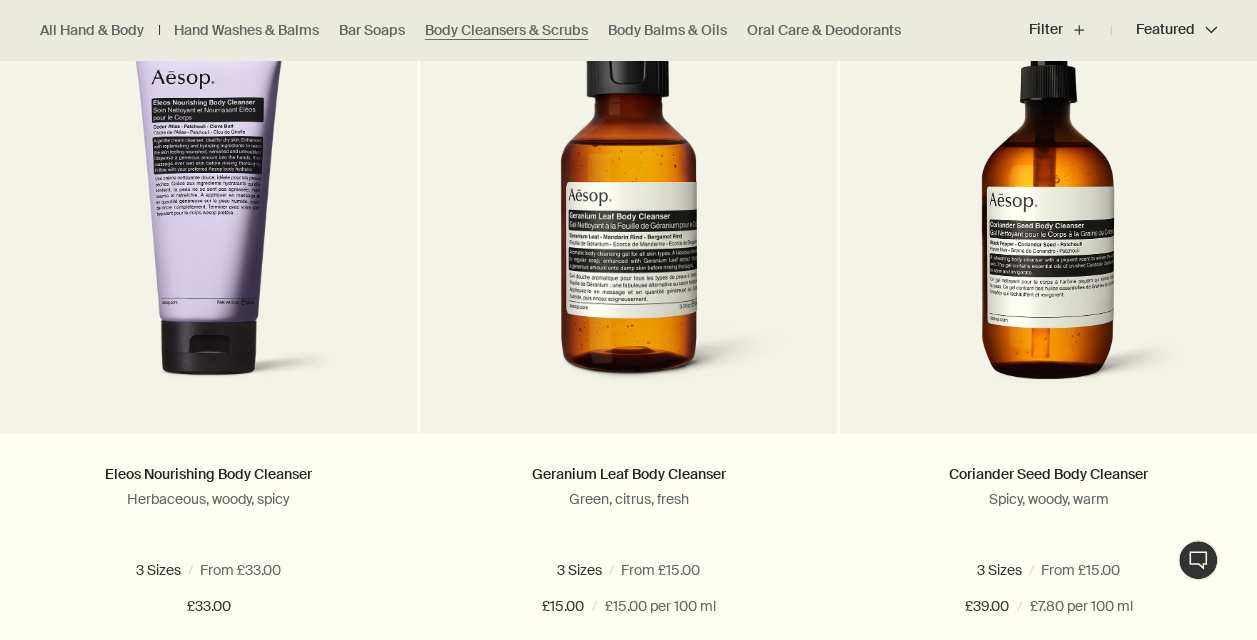 scroll, scrollTop: 755, scrollLeft: 0, axis: vertical 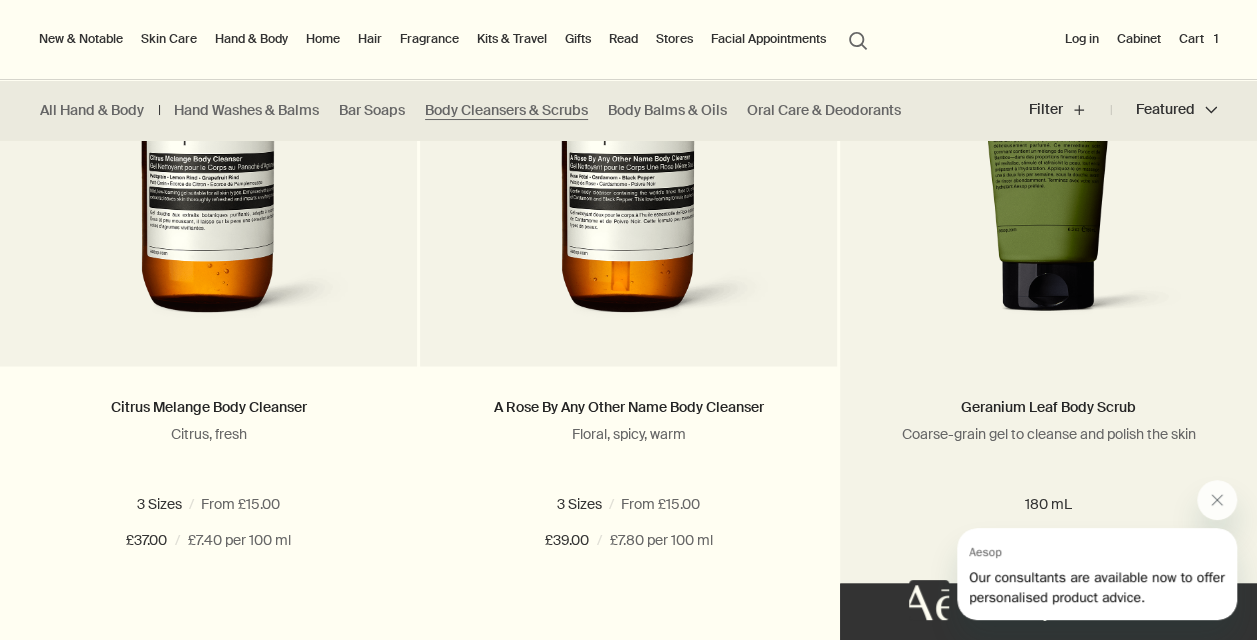 click at bounding box center (1049, 151) 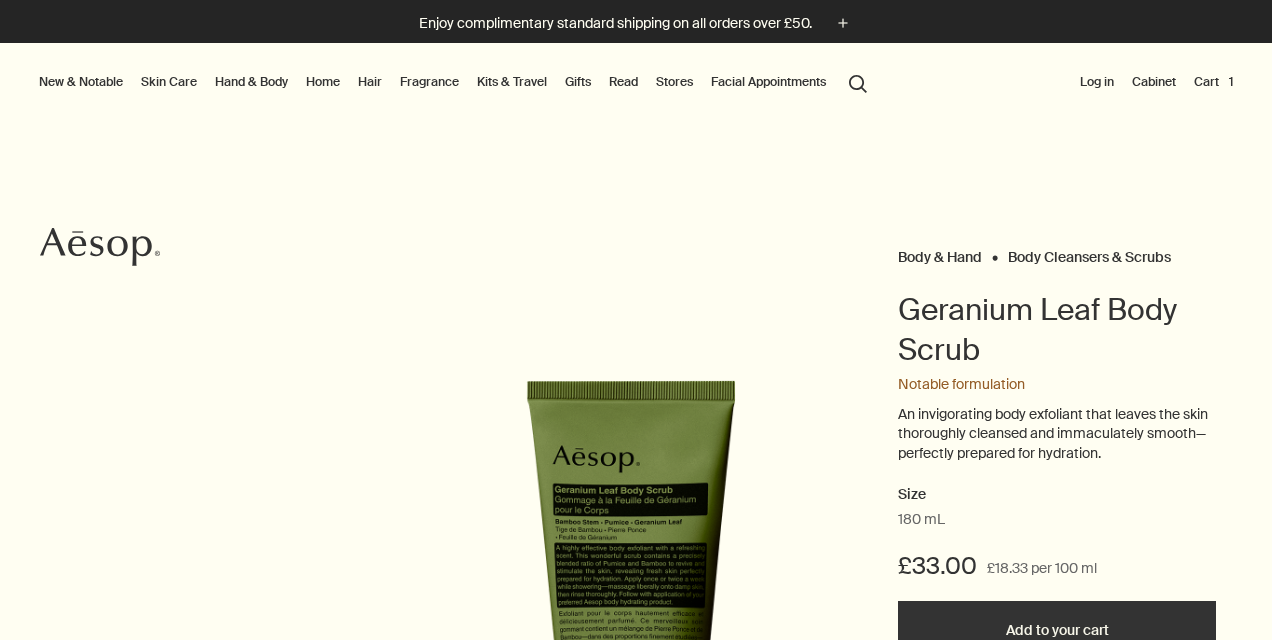 scroll, scrollTop: 0, scrollLeft: 0, axis: both 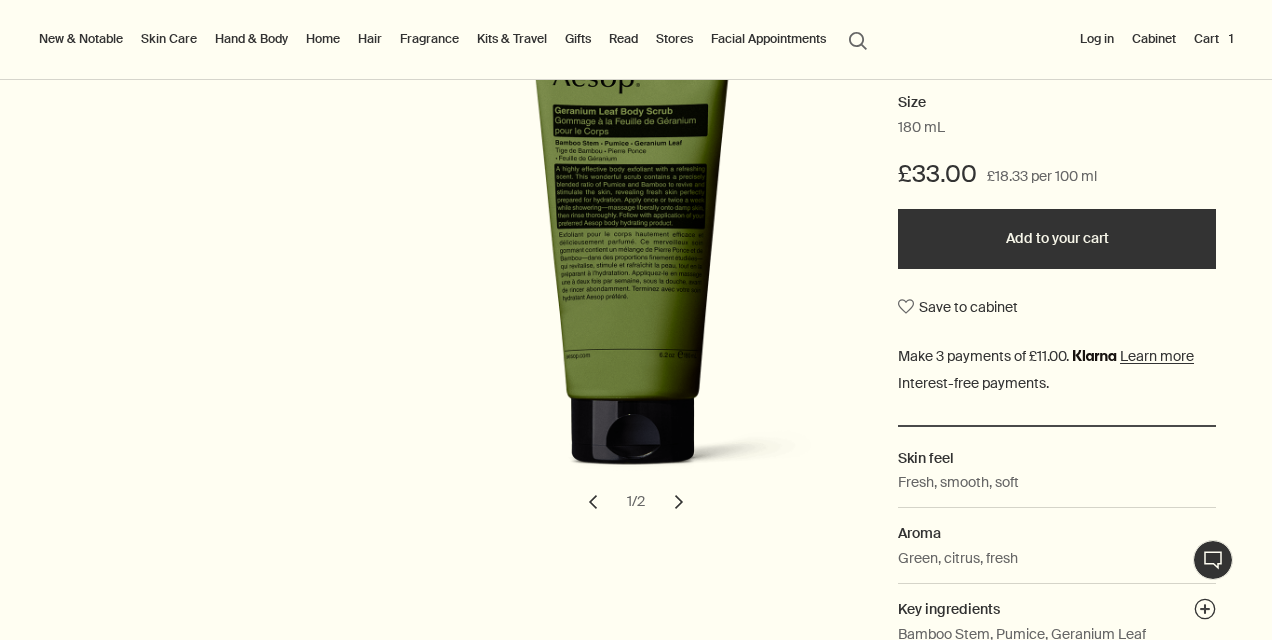 click on "Add to your cart" at bounding box center (1057, 239) 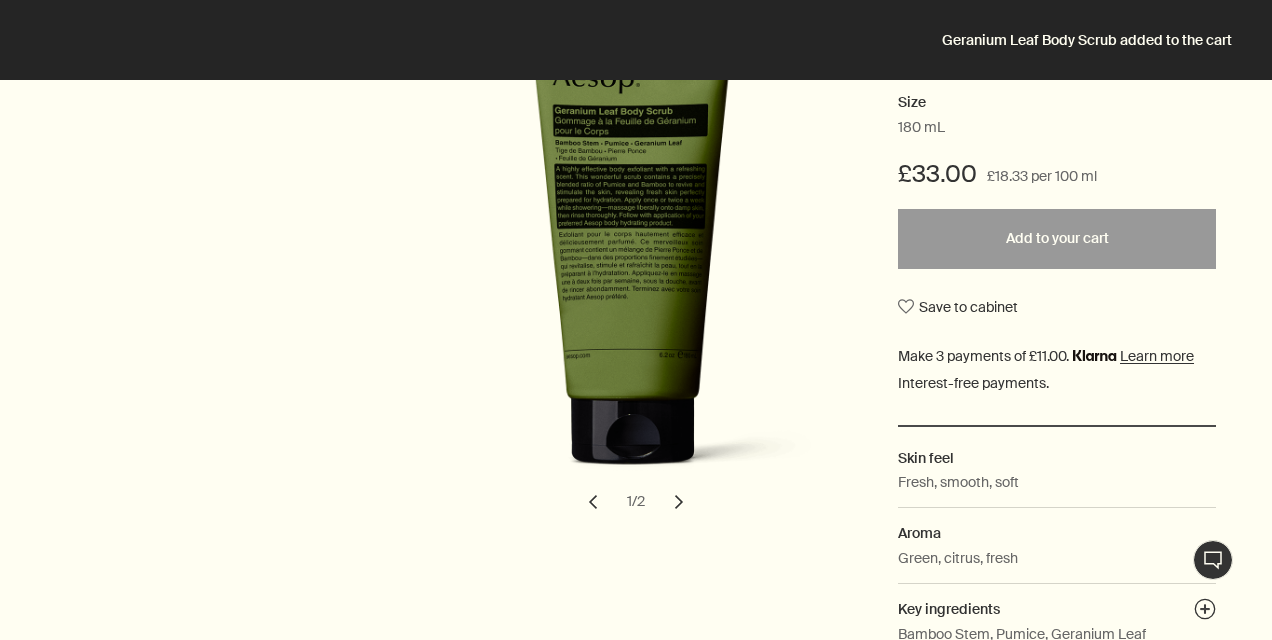 scroll, scrollTop: 0, scrollLeft: 0, axis: both 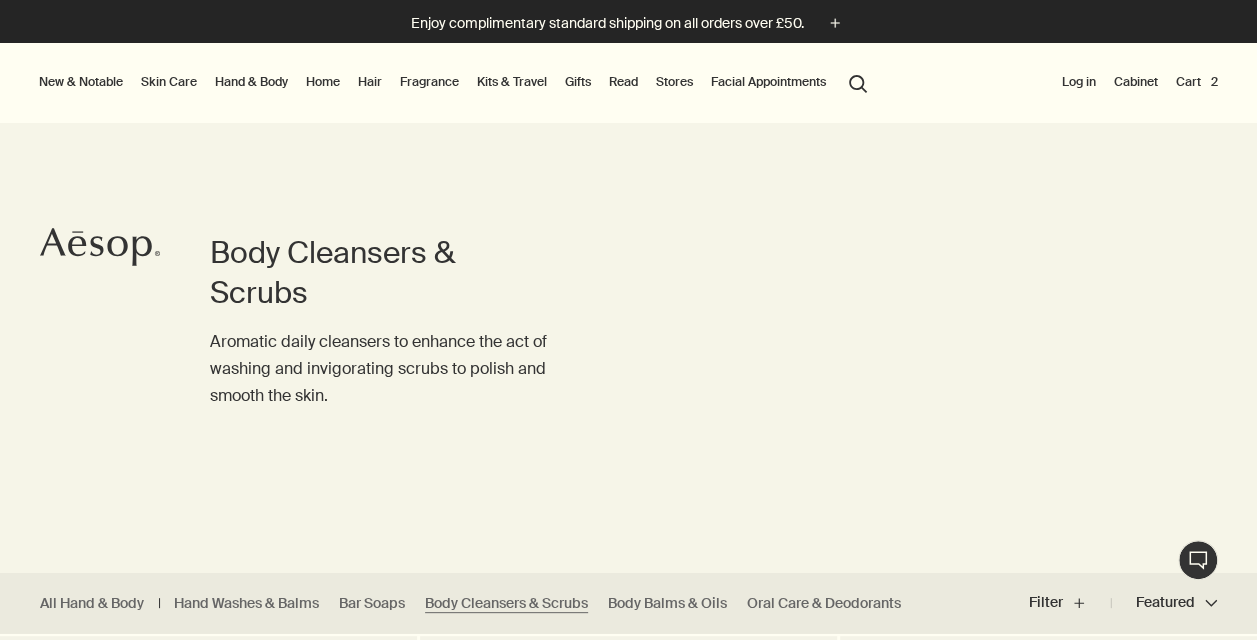 click on "Cart 2" at bounding box center (1197, 82) 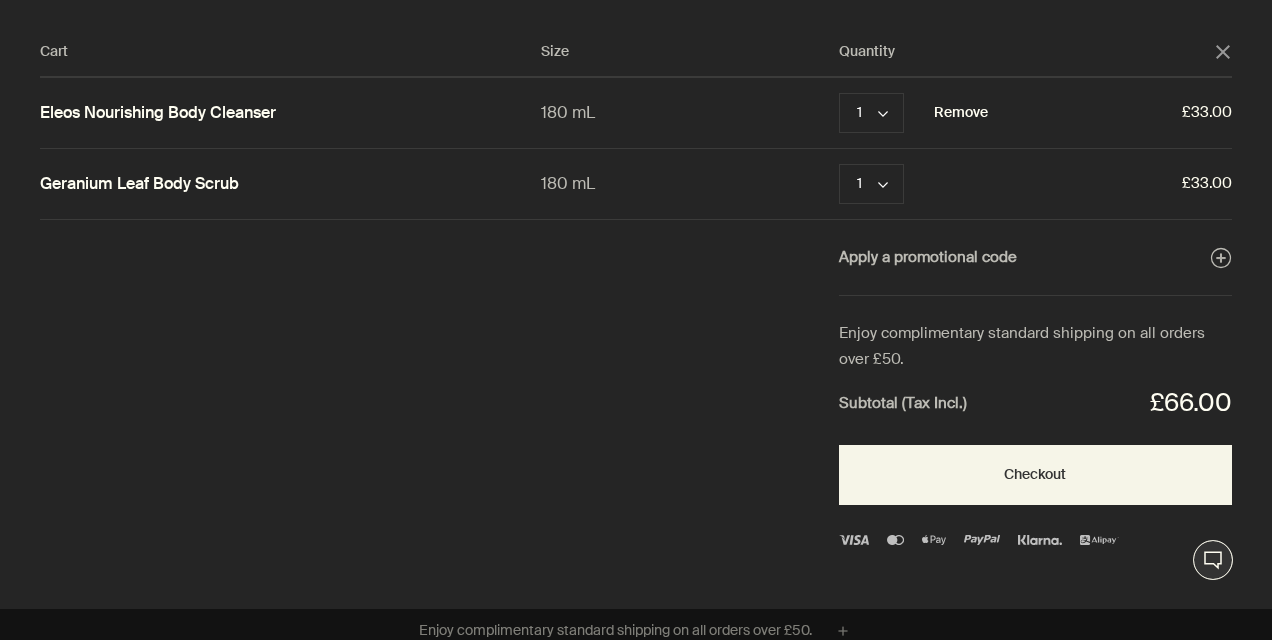 click on "Remove" at bounding box center (961, 113) 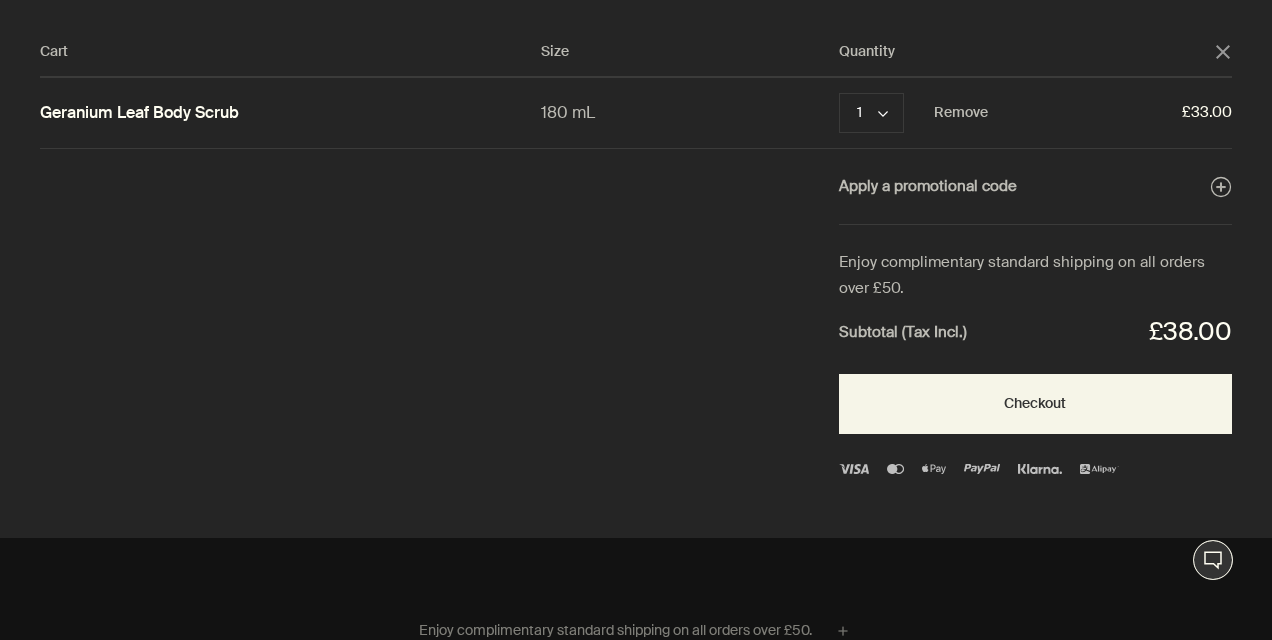 click on "Cart Size Quantity close Geranium Leaf Body Scrub 180 mL  1 chevron Remove £33.00 Apply a promotional code plusAndCloseWithCircle Enjoy complimentary standard shipping on all orders over £50. Subtotal (Tax Incl.) £38.00 Checkout" at bounding box center [656, 269] 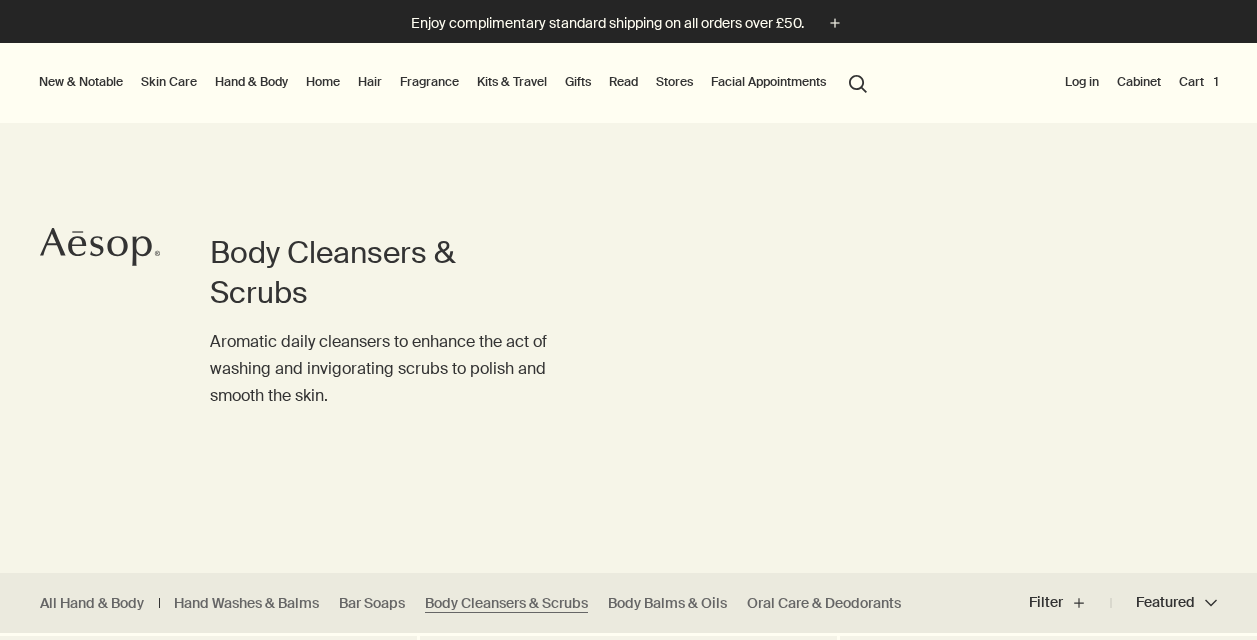 scroll, scrollTop: 405, scrollLeft: 0, axis: vertical 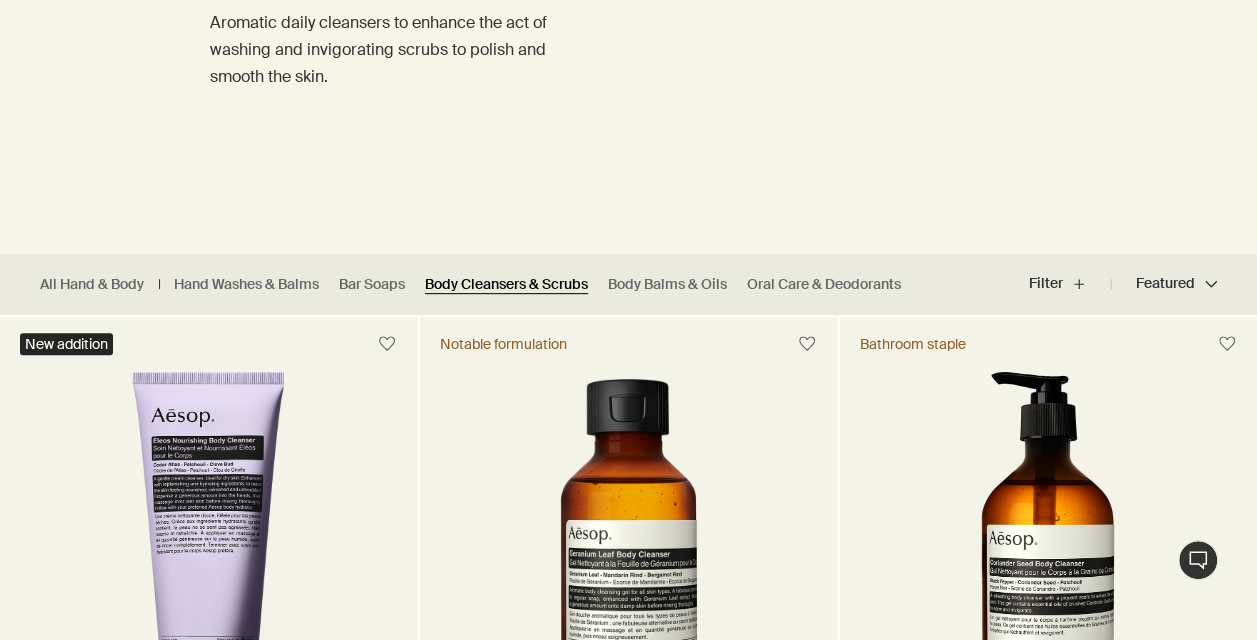 click on "Body Cleansers & Scrubs" at bounding box center (506, 284) 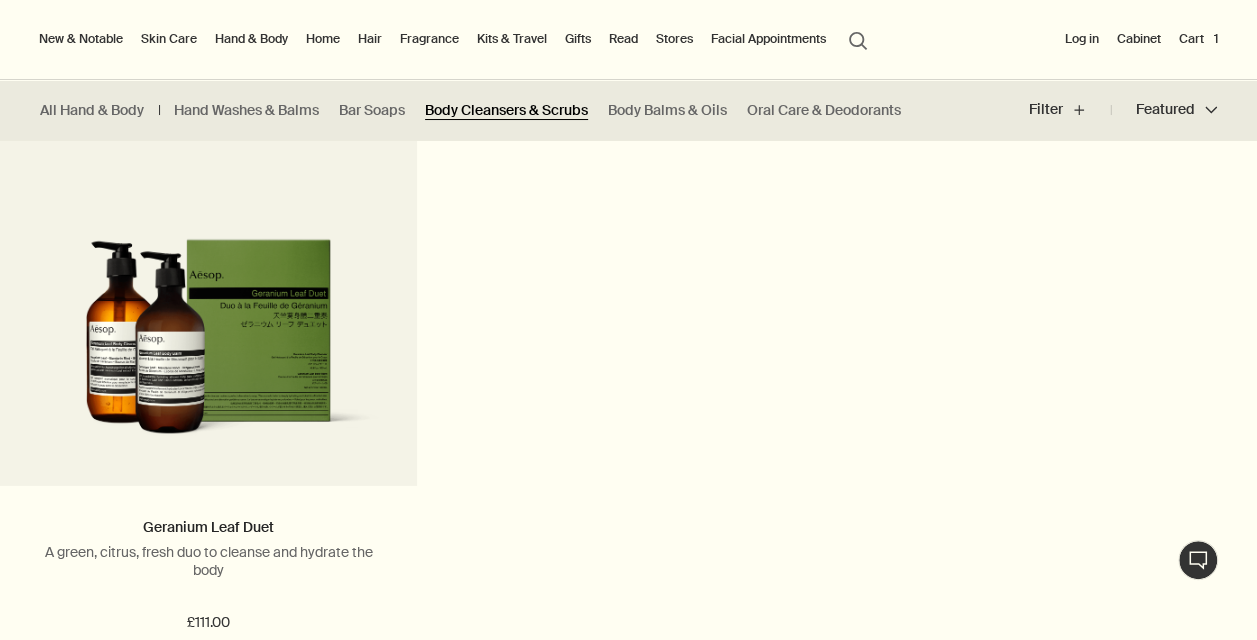 scroll, scrollTop: 2804, scrollLeft: 0, axis: vertical 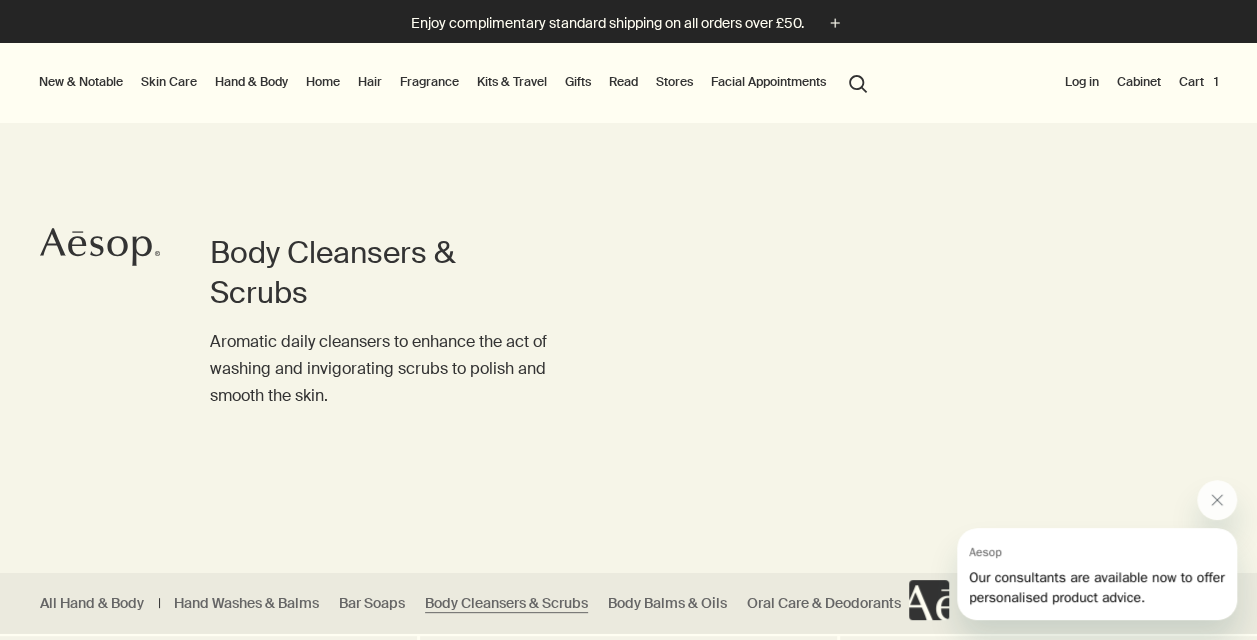 click on "Skin Care" at bounding box center (169, 82) 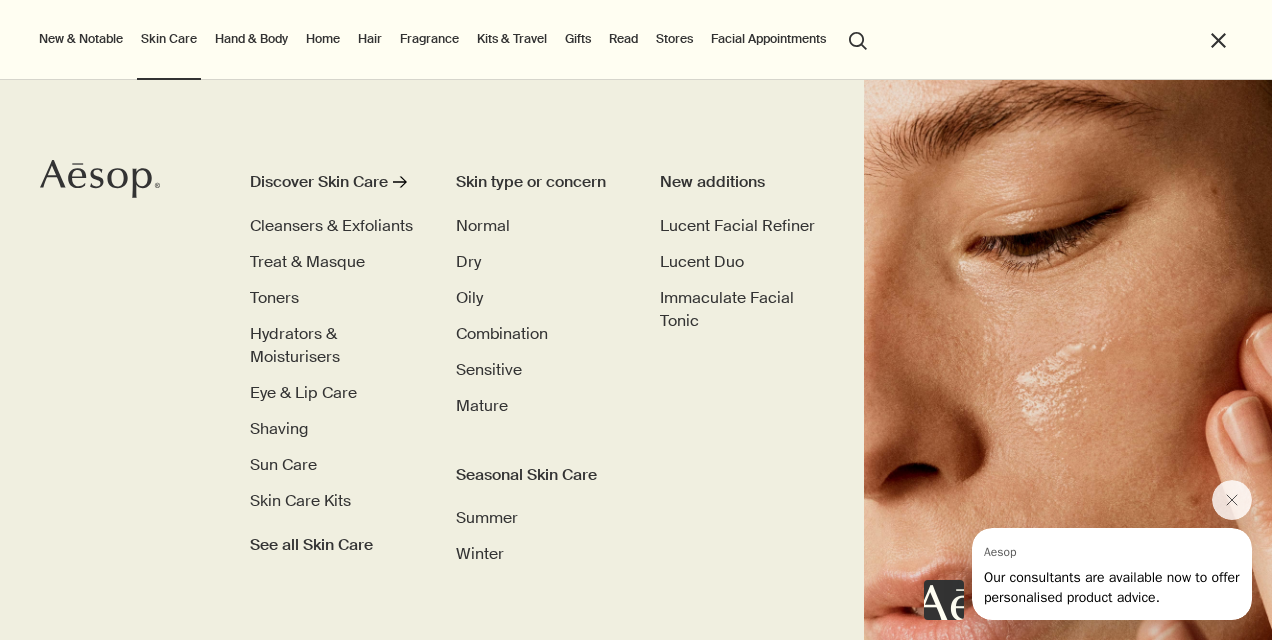 drag, startPoint x: 285, startPoint y: 433, endPoint x: 170, endPoint y: 408, distance: 117.68602 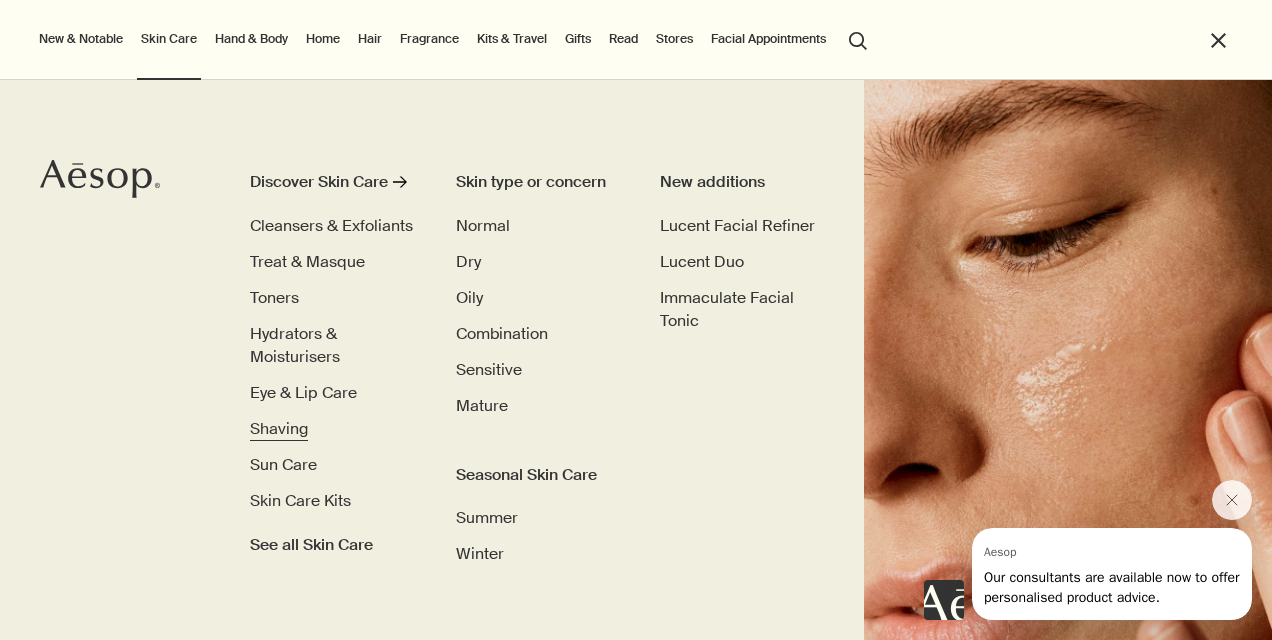click on "Shaving" at bounding box center [279, 428] 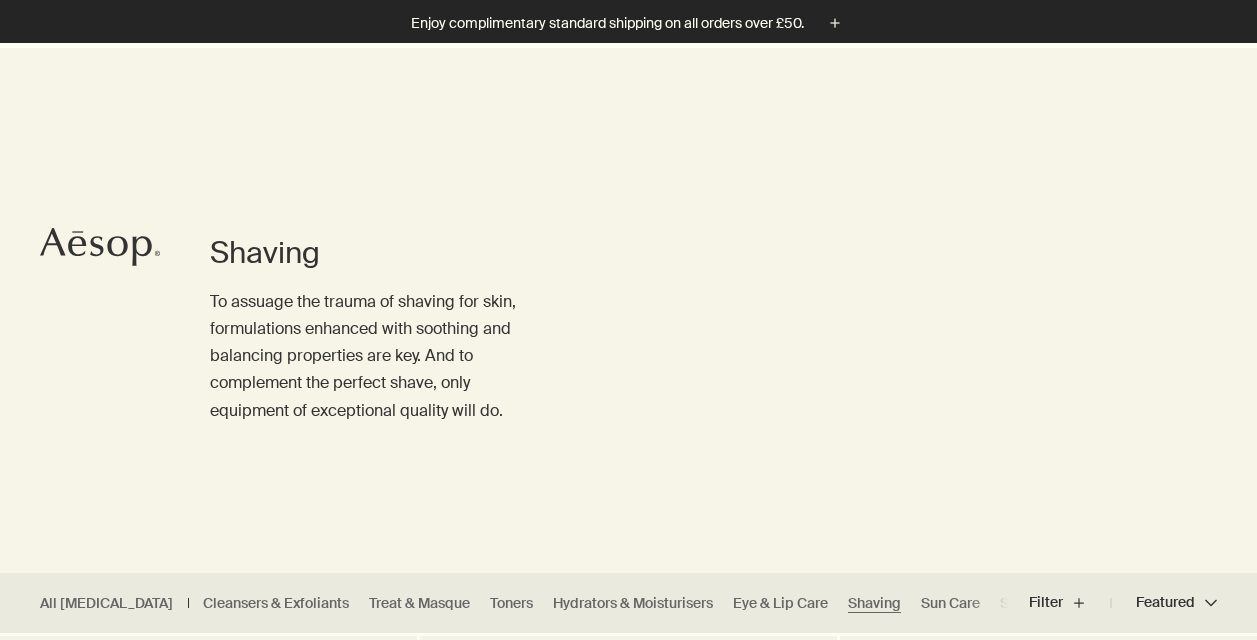 scroll, scrollTop: 404, scrollLeft: 0, axis: vertical 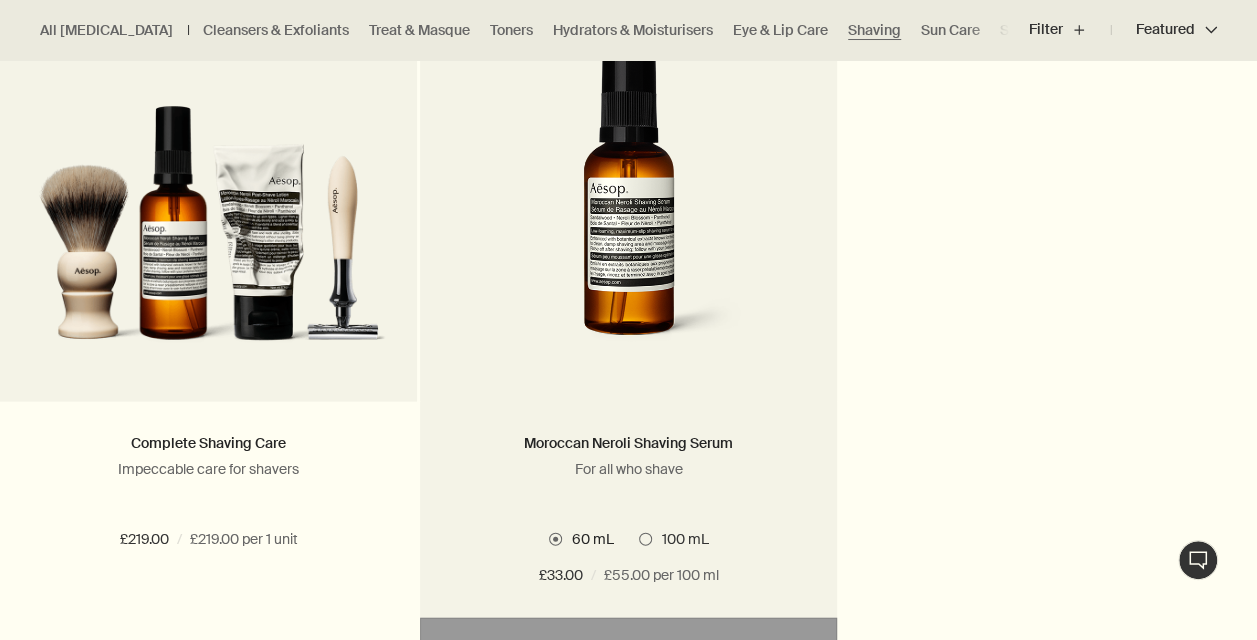 drag, startPoint x: 304, startPoint y: 461, endPoint x: 784, endPoint y: 446, distance: 480.2343 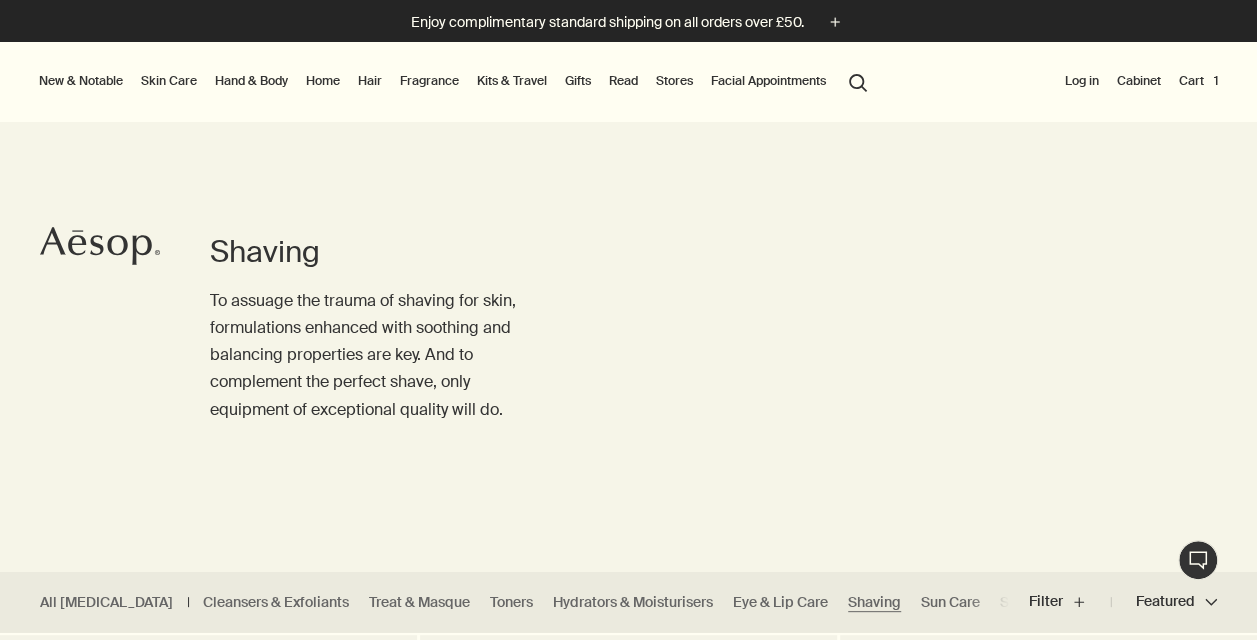 scroll, scrollTop: 0, scrollLeft: 0, axis: both 